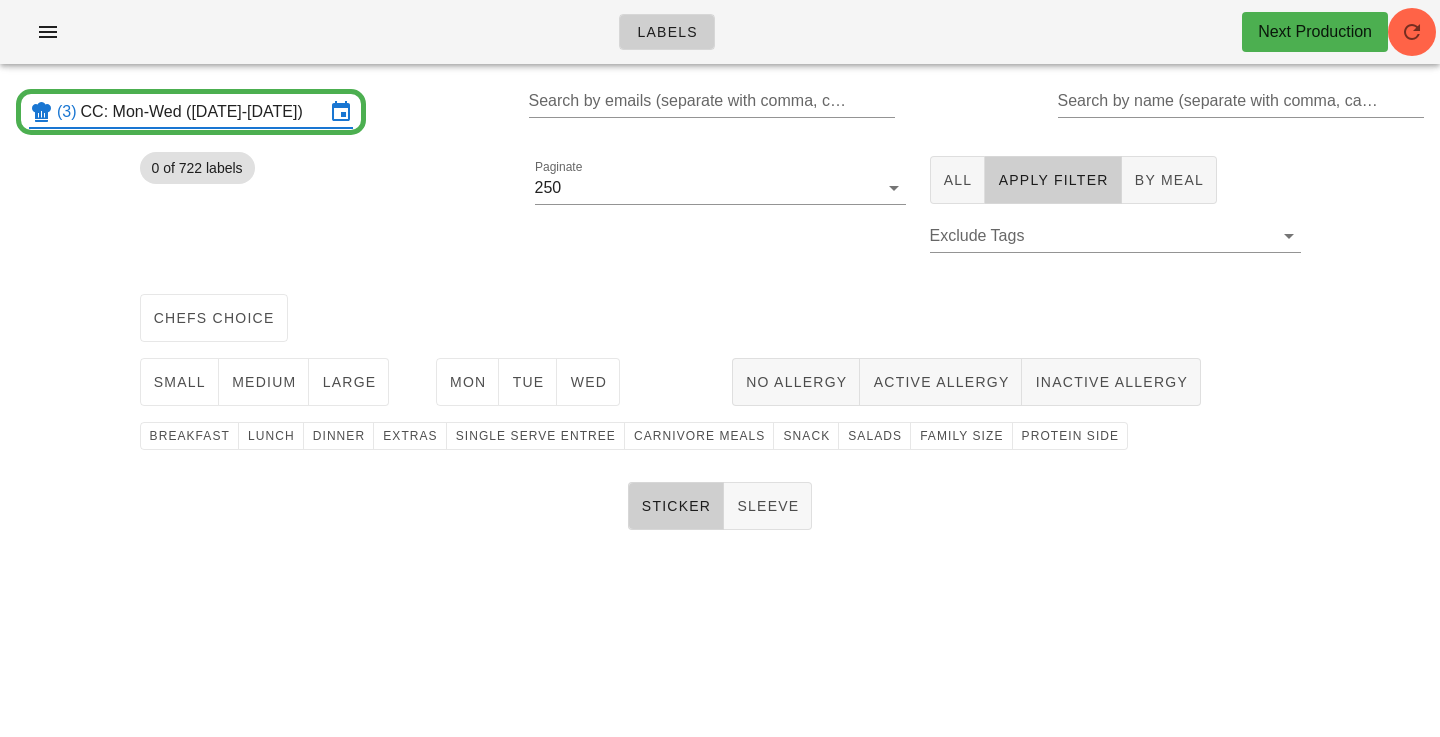 scroll, scrollTop: 0, scrollLeft: 0, axis: both 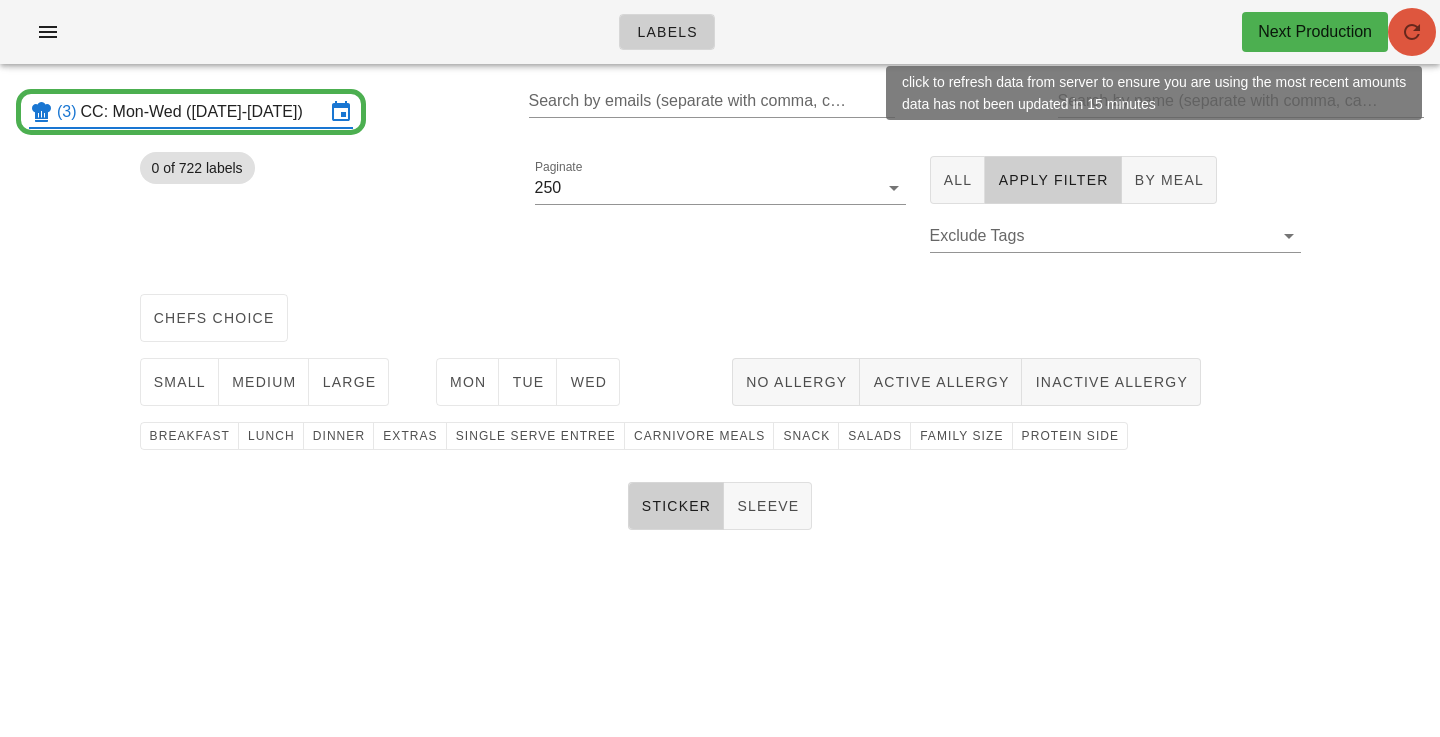 click at bounding box center [1412, 32] 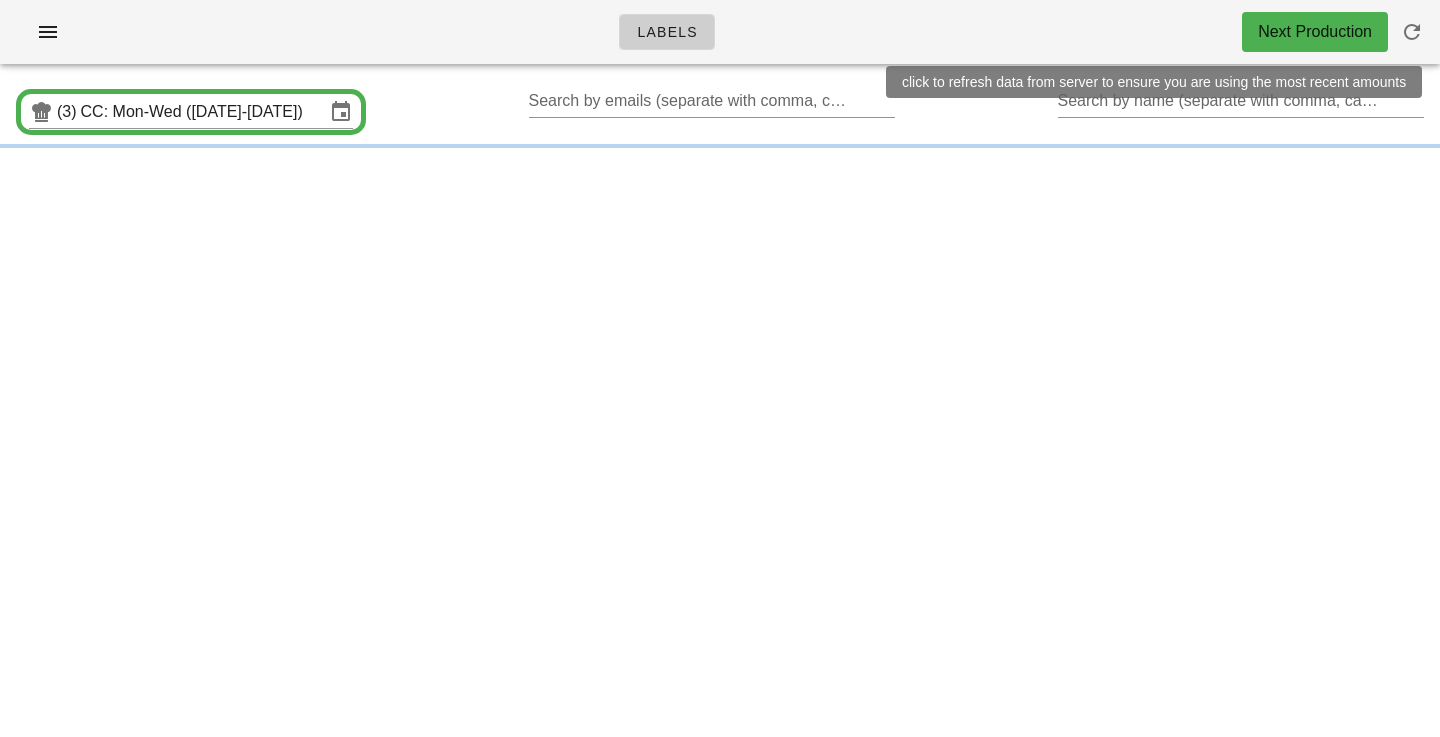 scroll, scrollTop: 0, scrollLeft: 0, axis: both 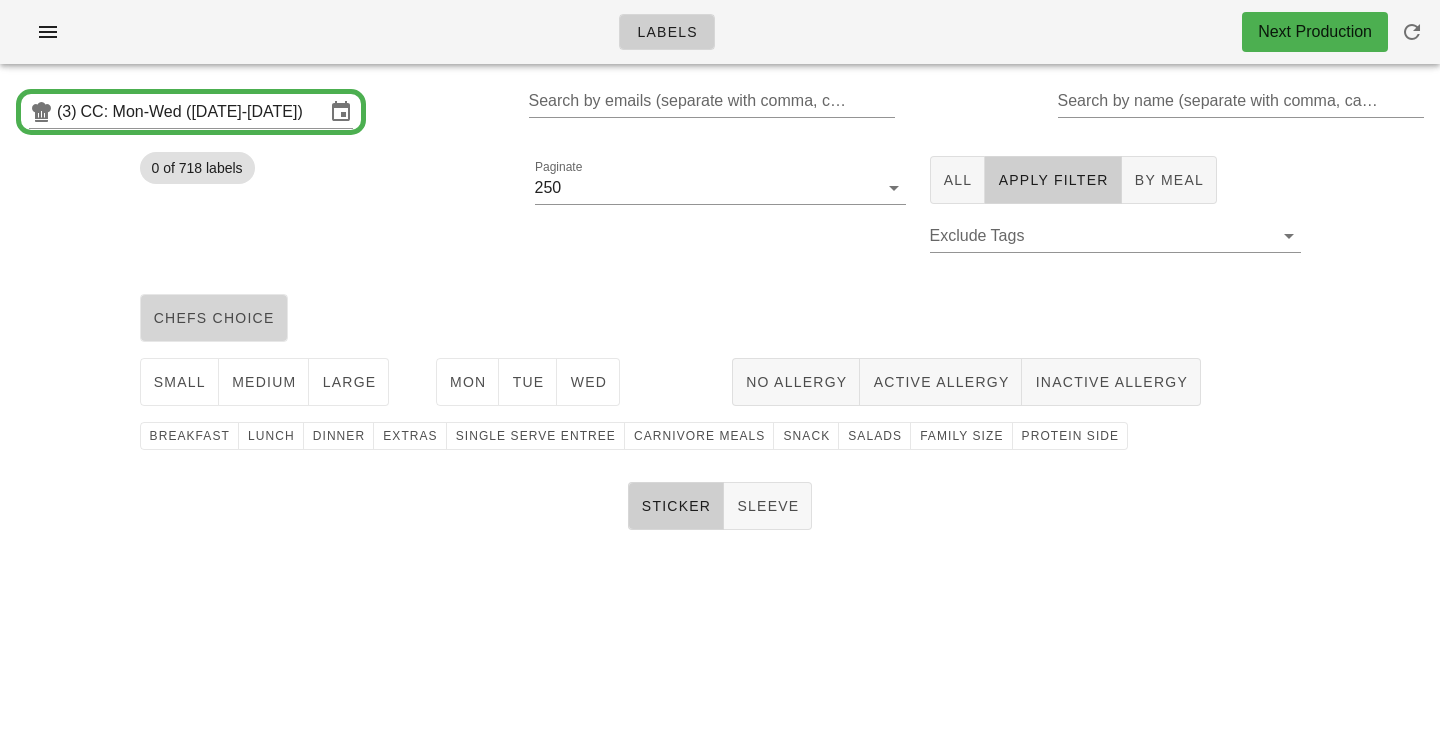click on "chefs choice" at bounding box center (214, 318) 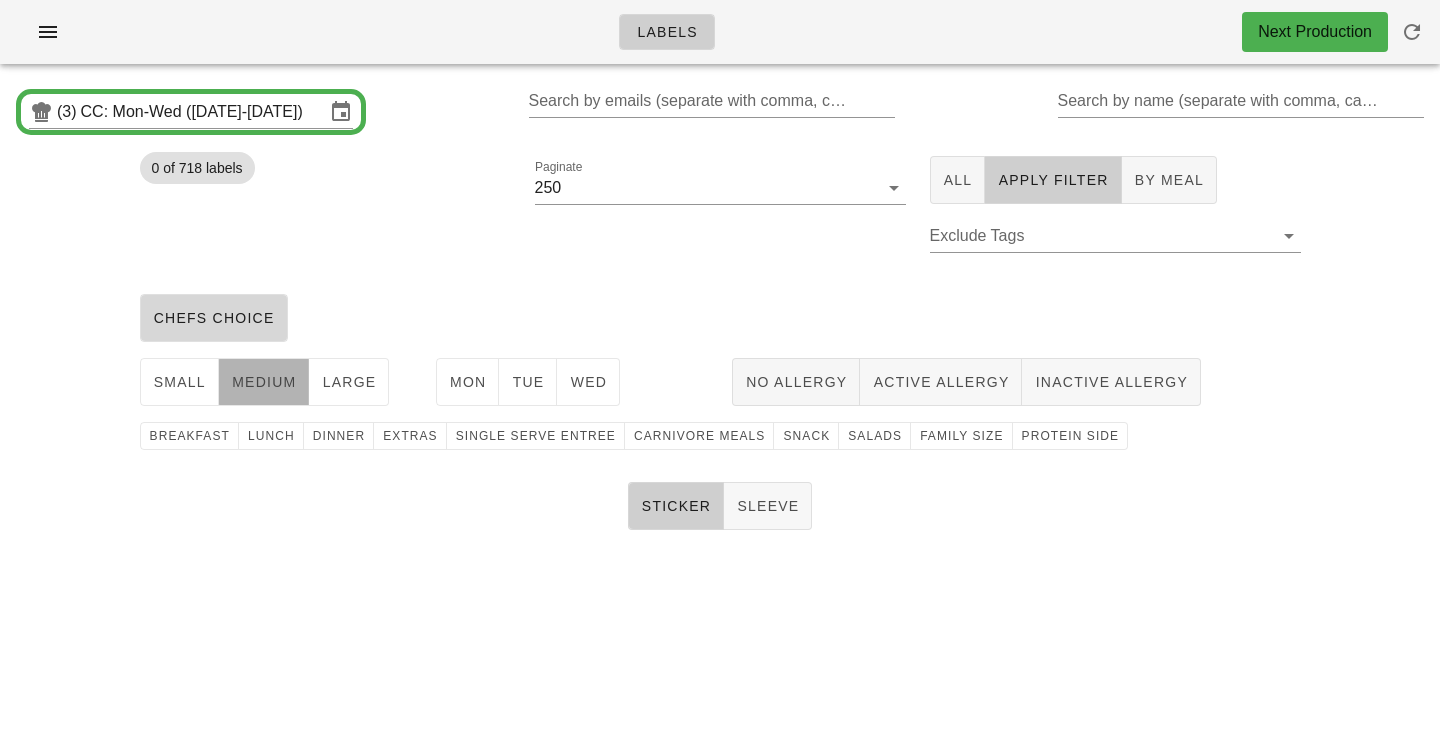 click on "medium" at bounding box center (264, 382) 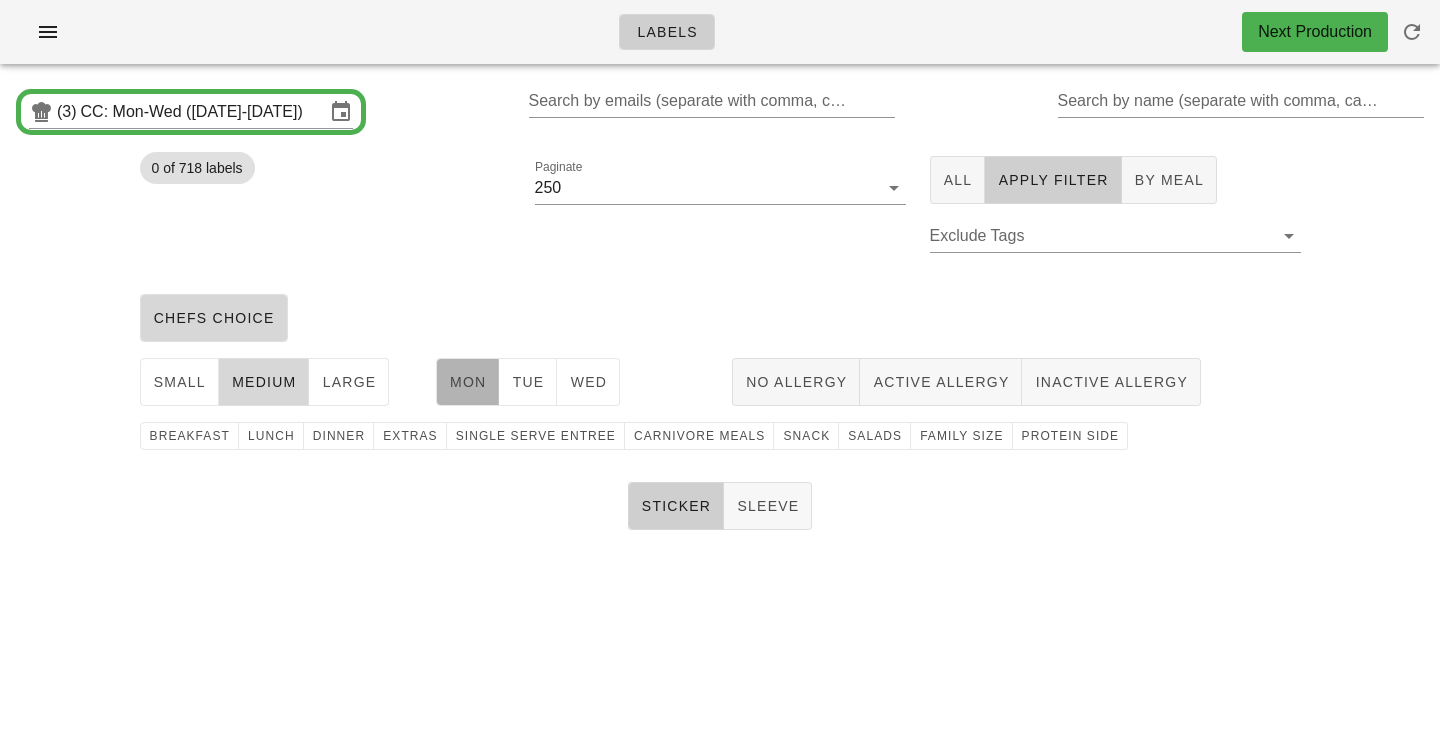 click on "Mon" at bounding box center (468, 382) 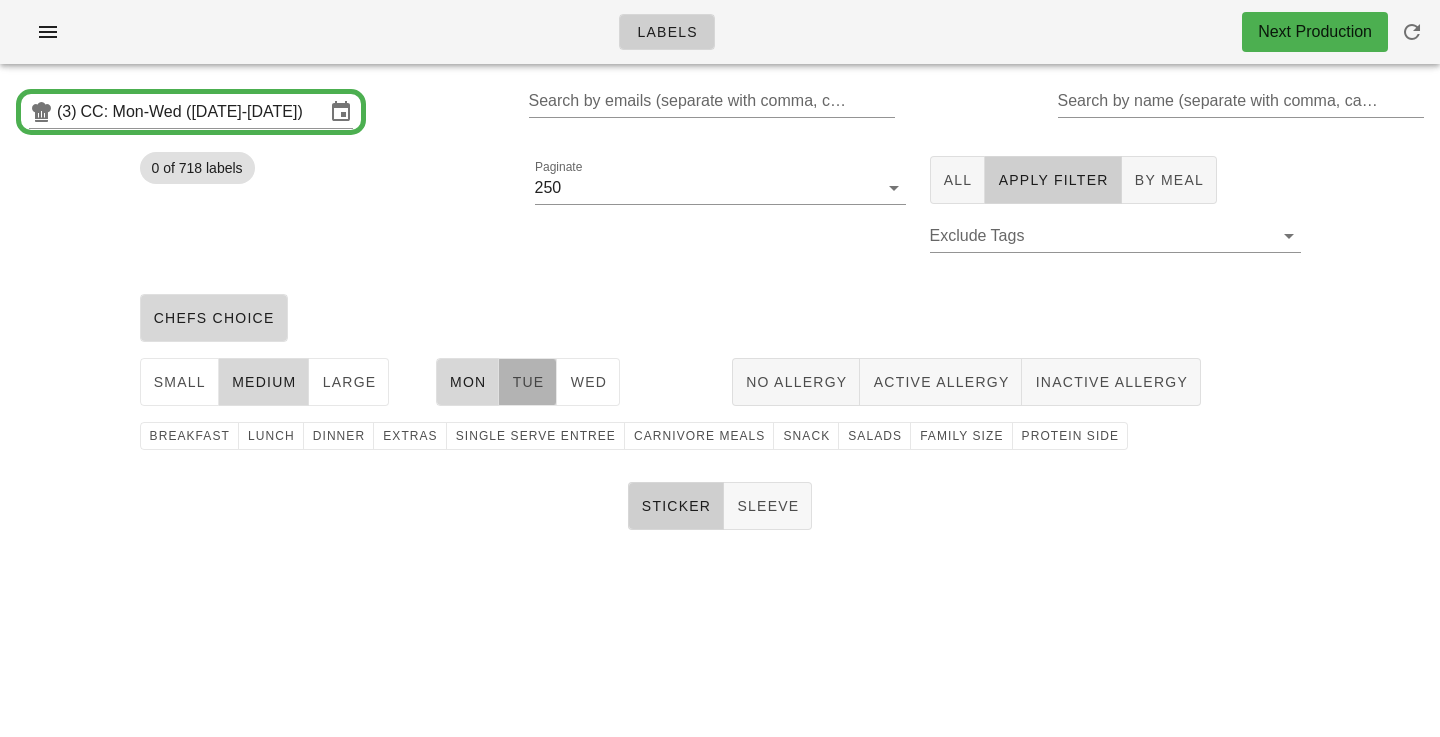 click on "Tue" at bounding box center (528, 382) 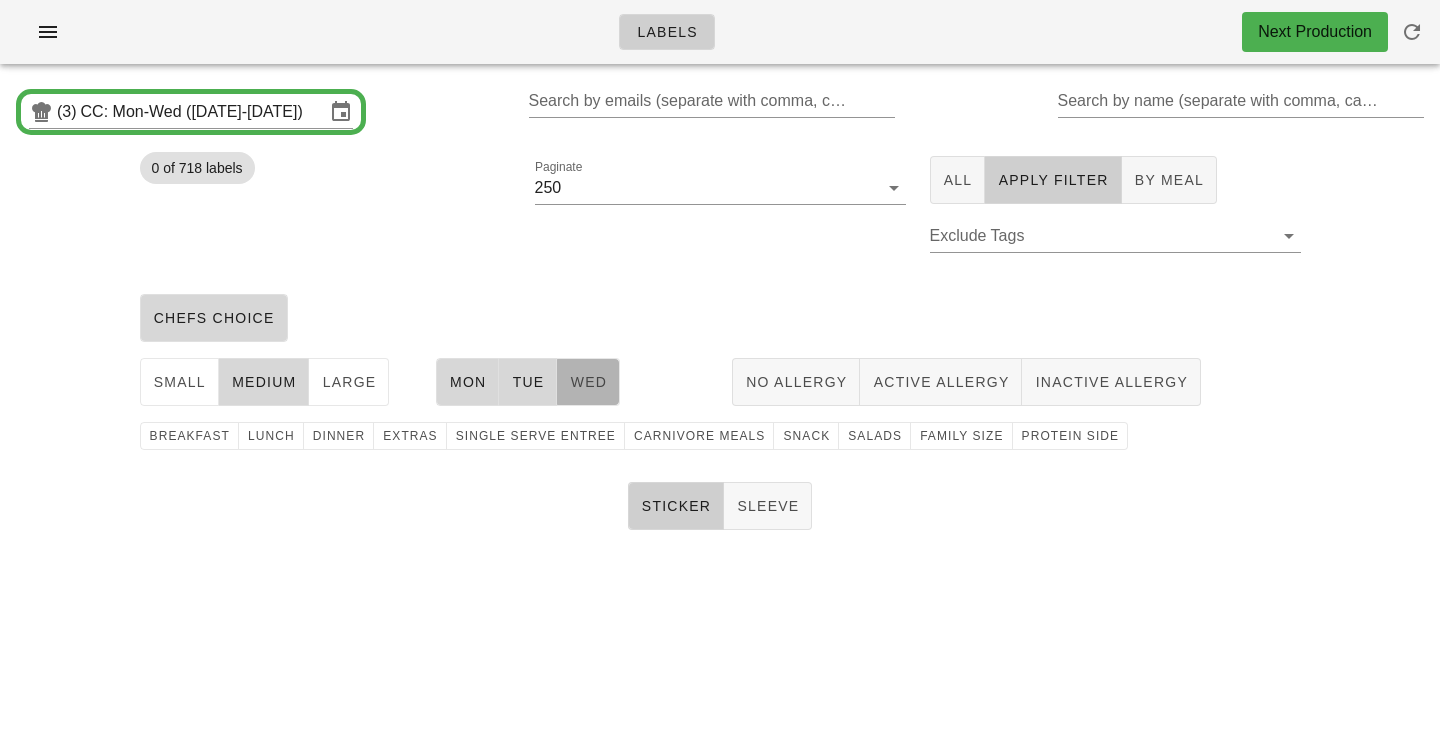 click on "Wed" at bounding box center (588, 382) 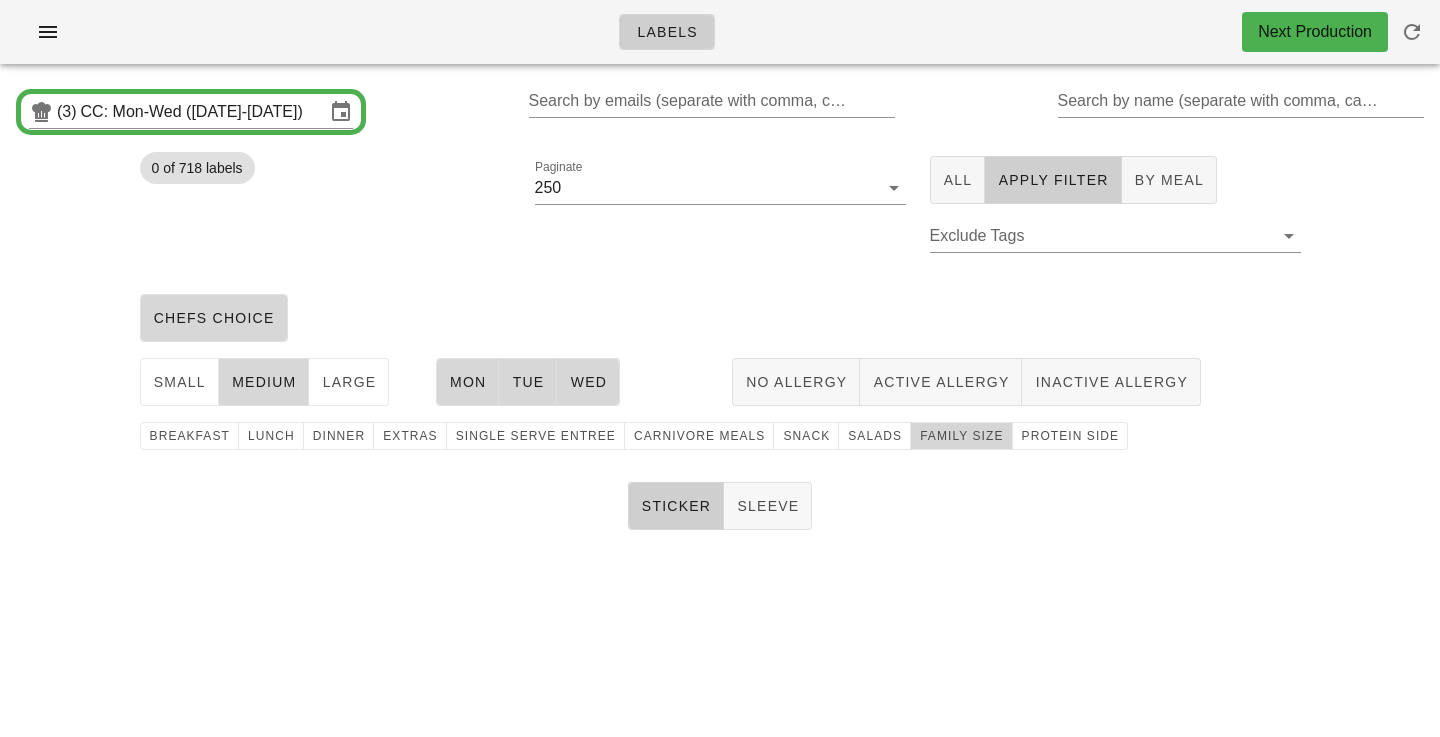 click on "family size" at bounding box center [961, 436] 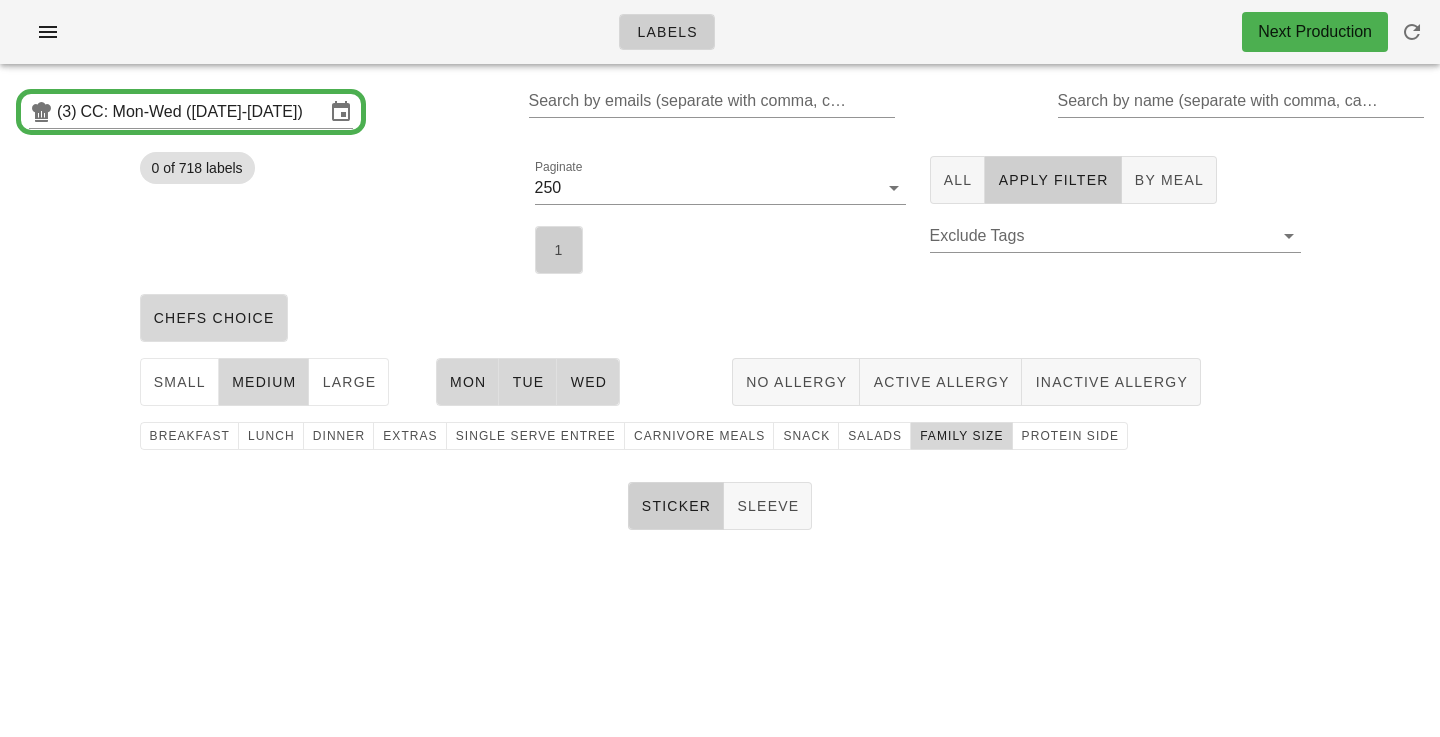 click on "1" at bounding box center (559, 250) 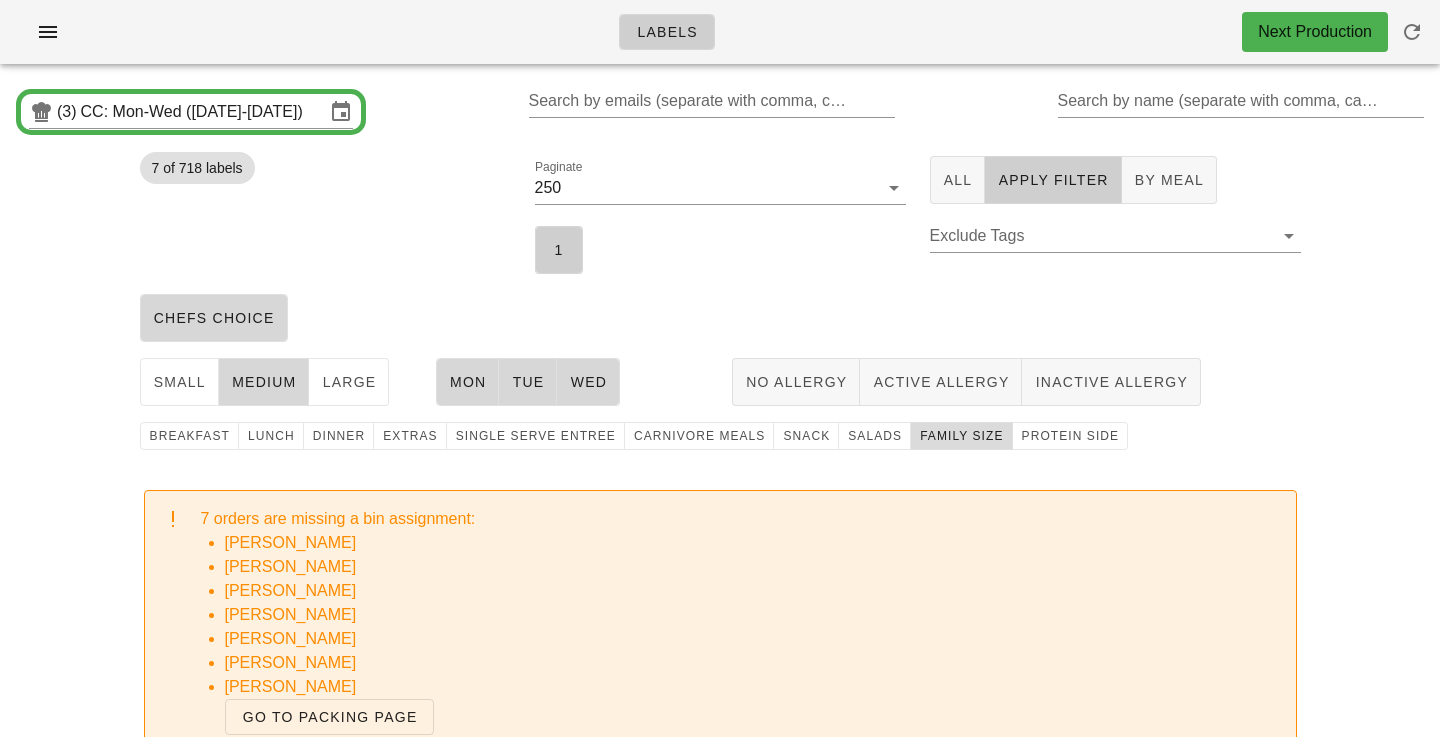 click on "family size" at bounding box center (961, 436) 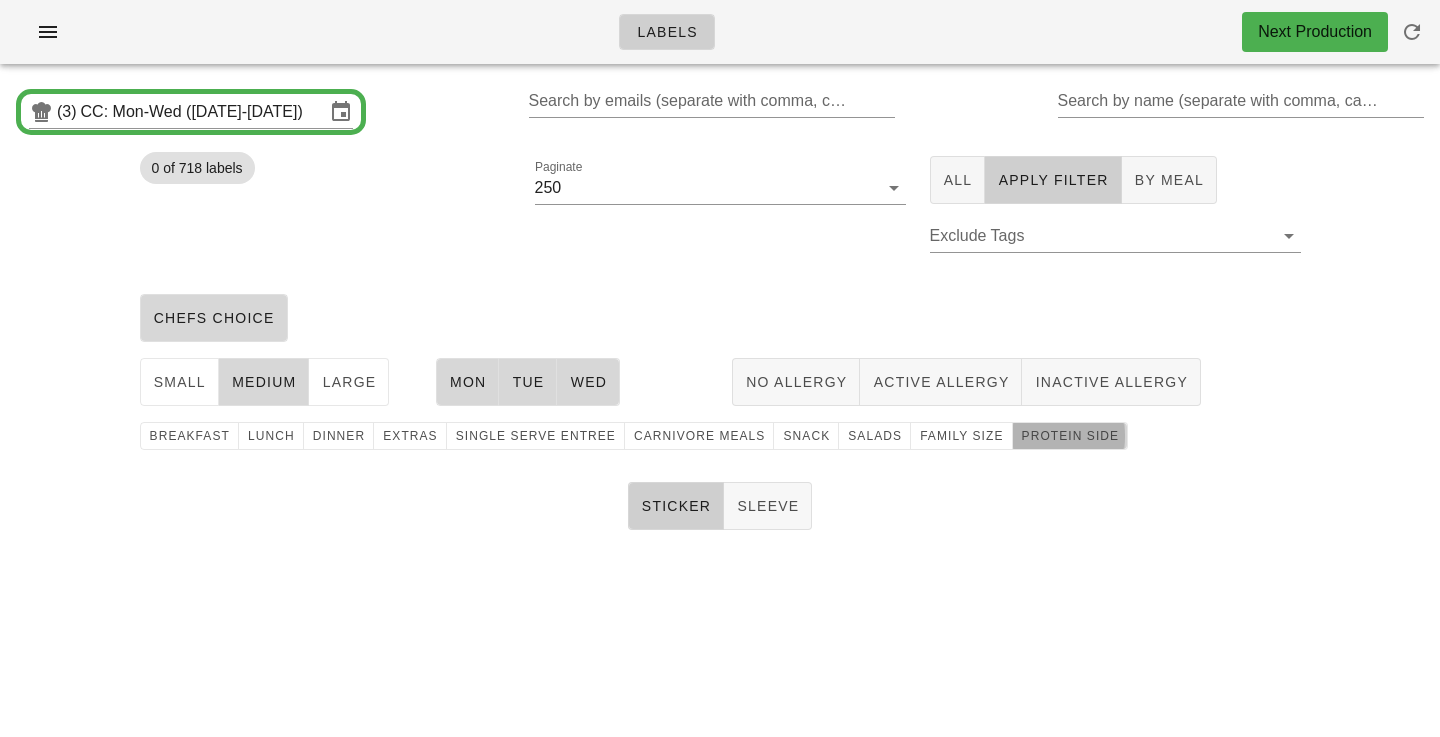click on "protein side" at bounding box center (1070, 436) 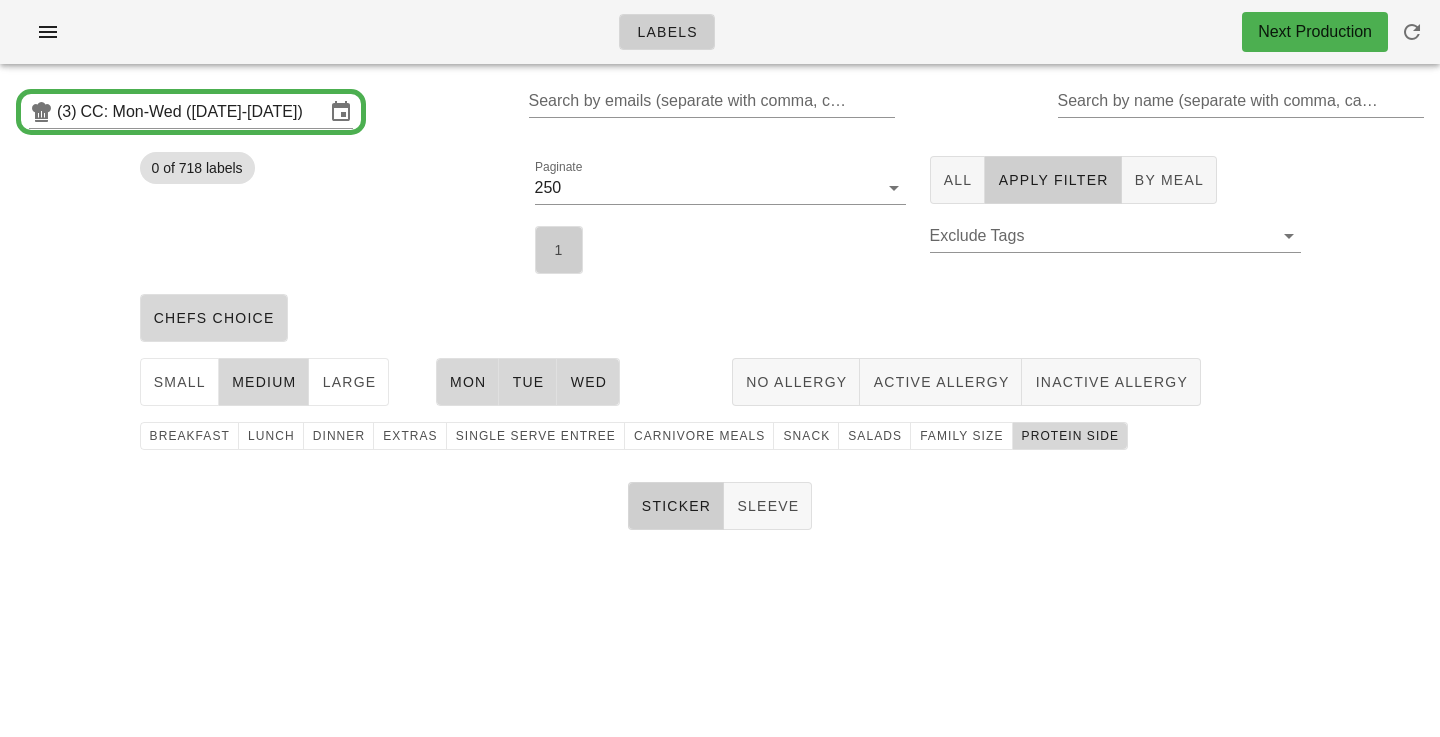 click on "1" at bounding box center [559, 250] 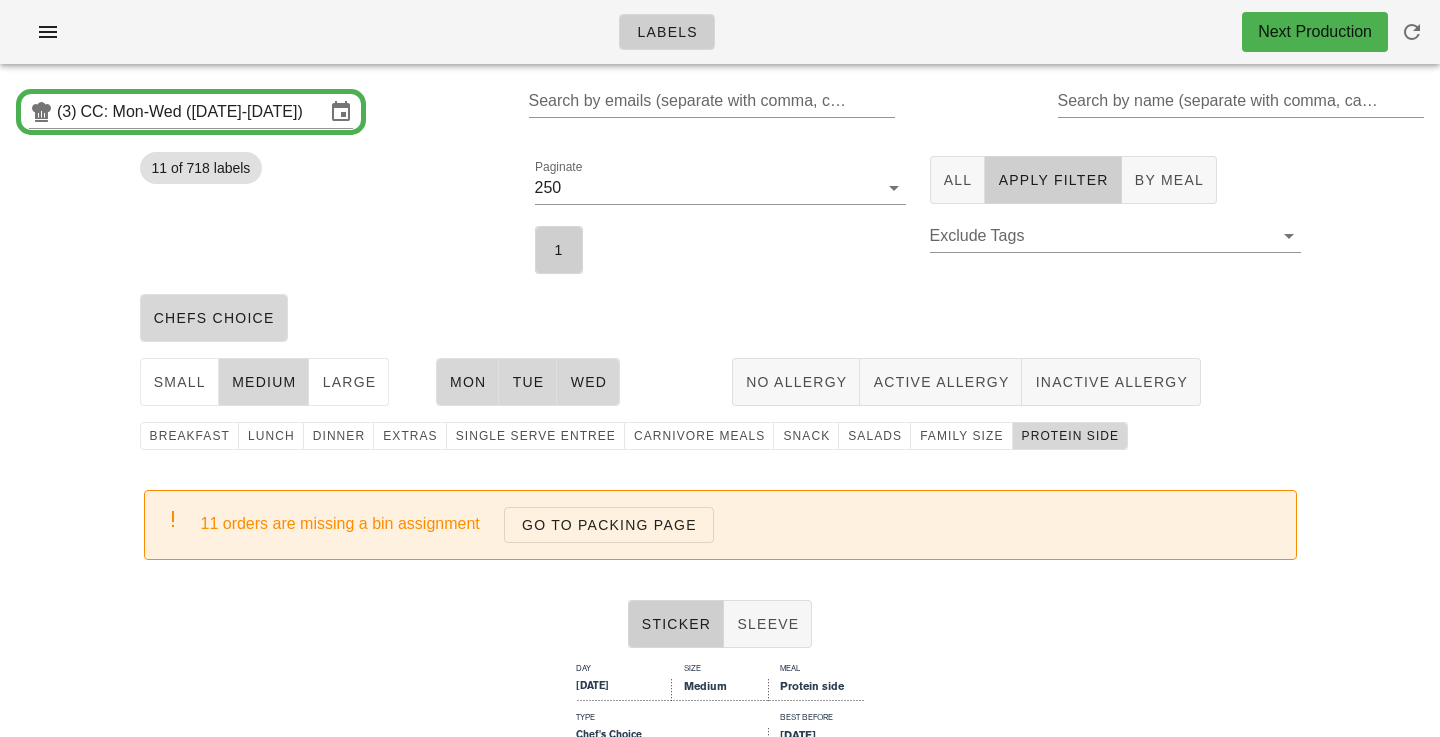 click on "11 of 718 labels" at bounding box center (325, 215) 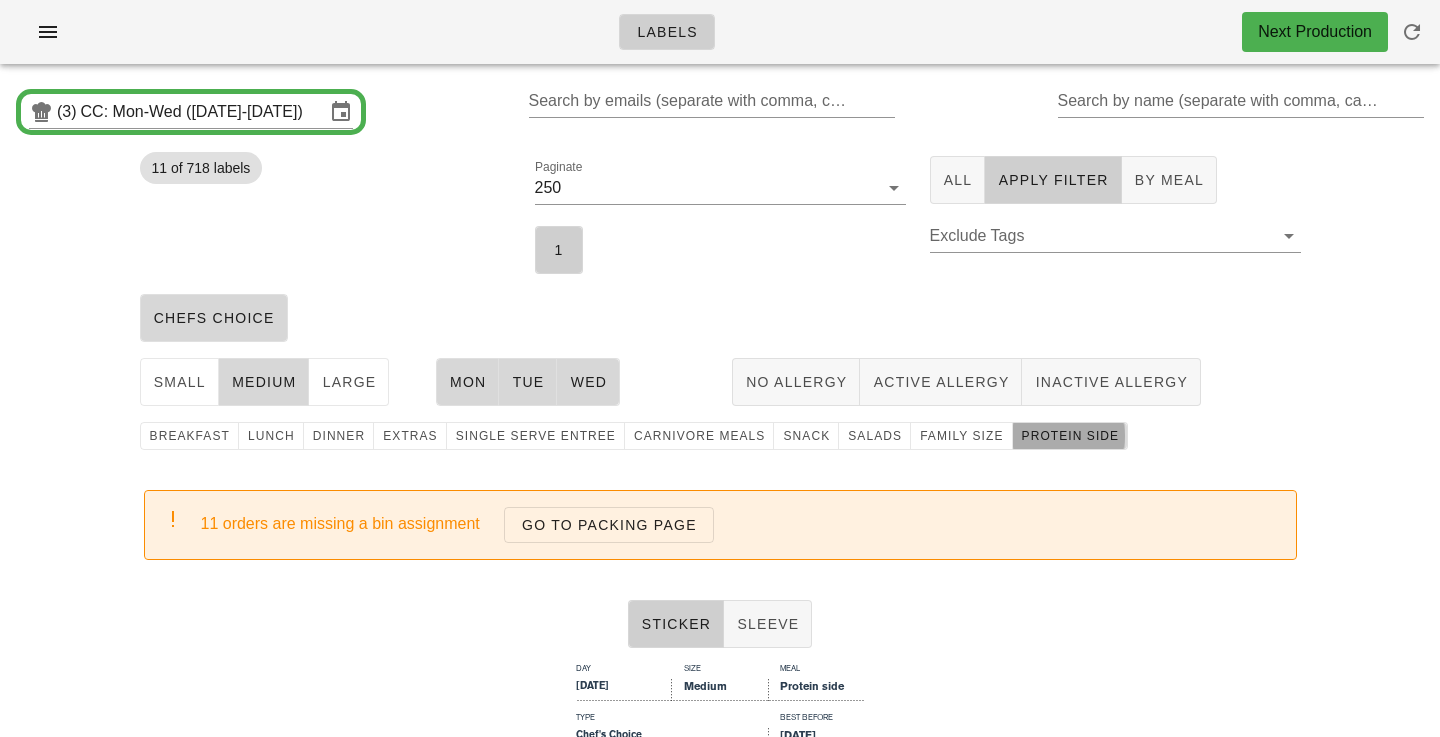click on "protein side" at bounding box center (1070, 436) 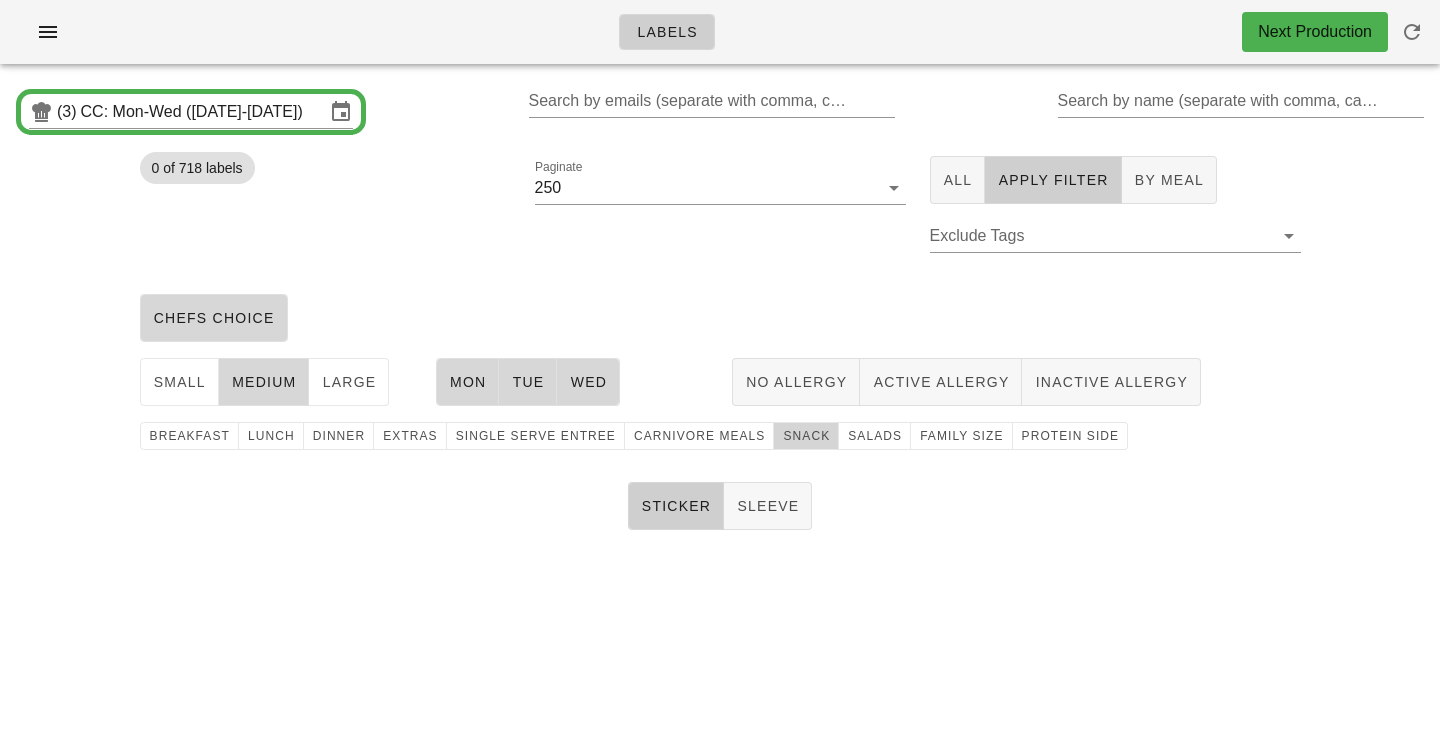 click on "snack" at bounding box center [806, 436] 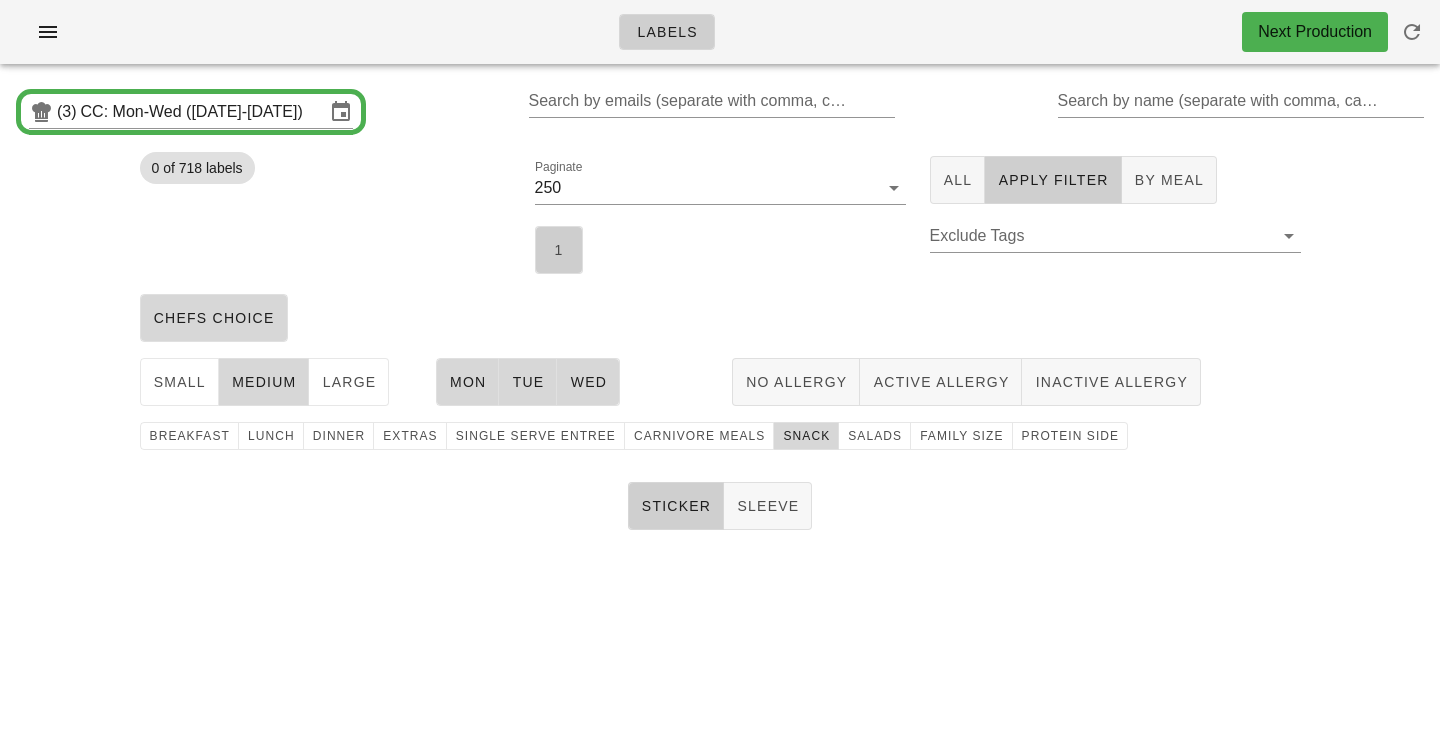 click on "1" at bounding box center [559, 250] 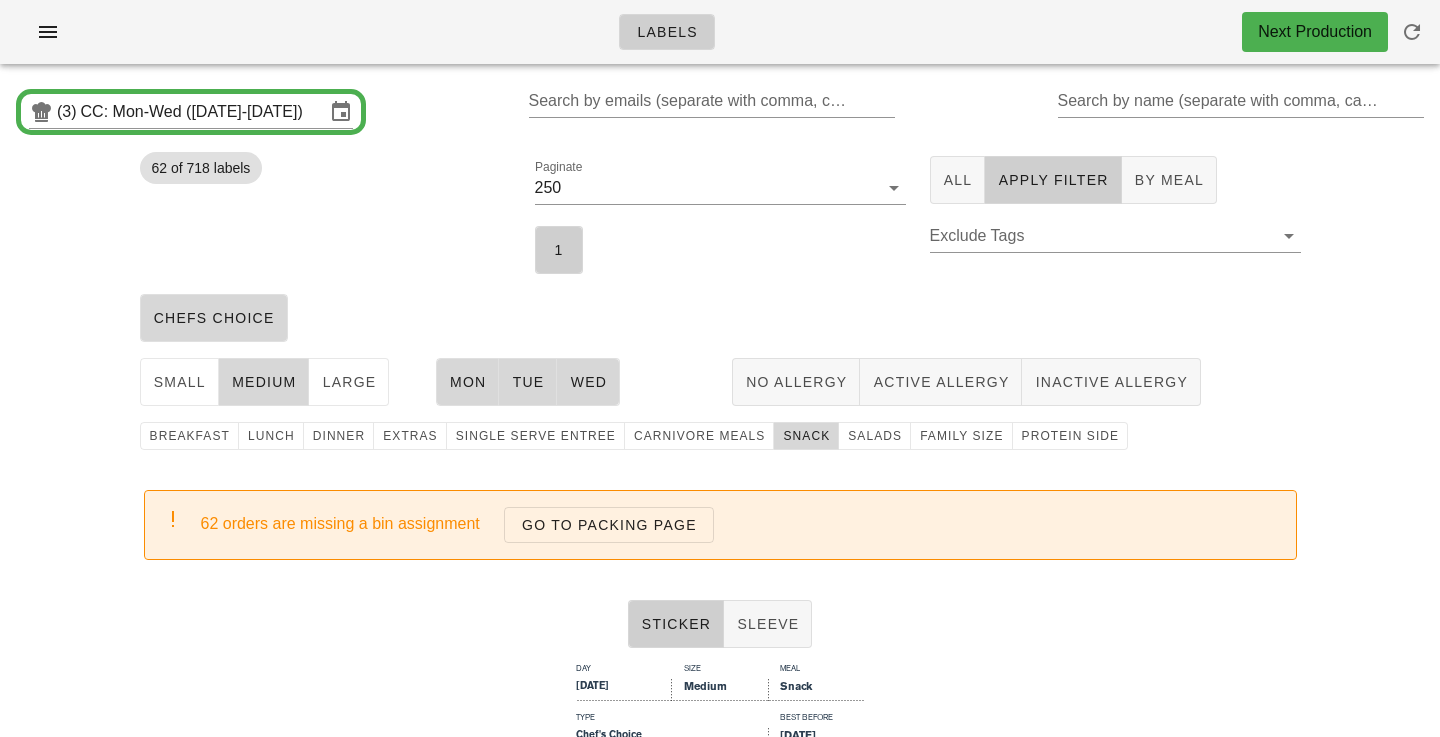 click on "Paginate 250 1" at bounding box center [720, 215] 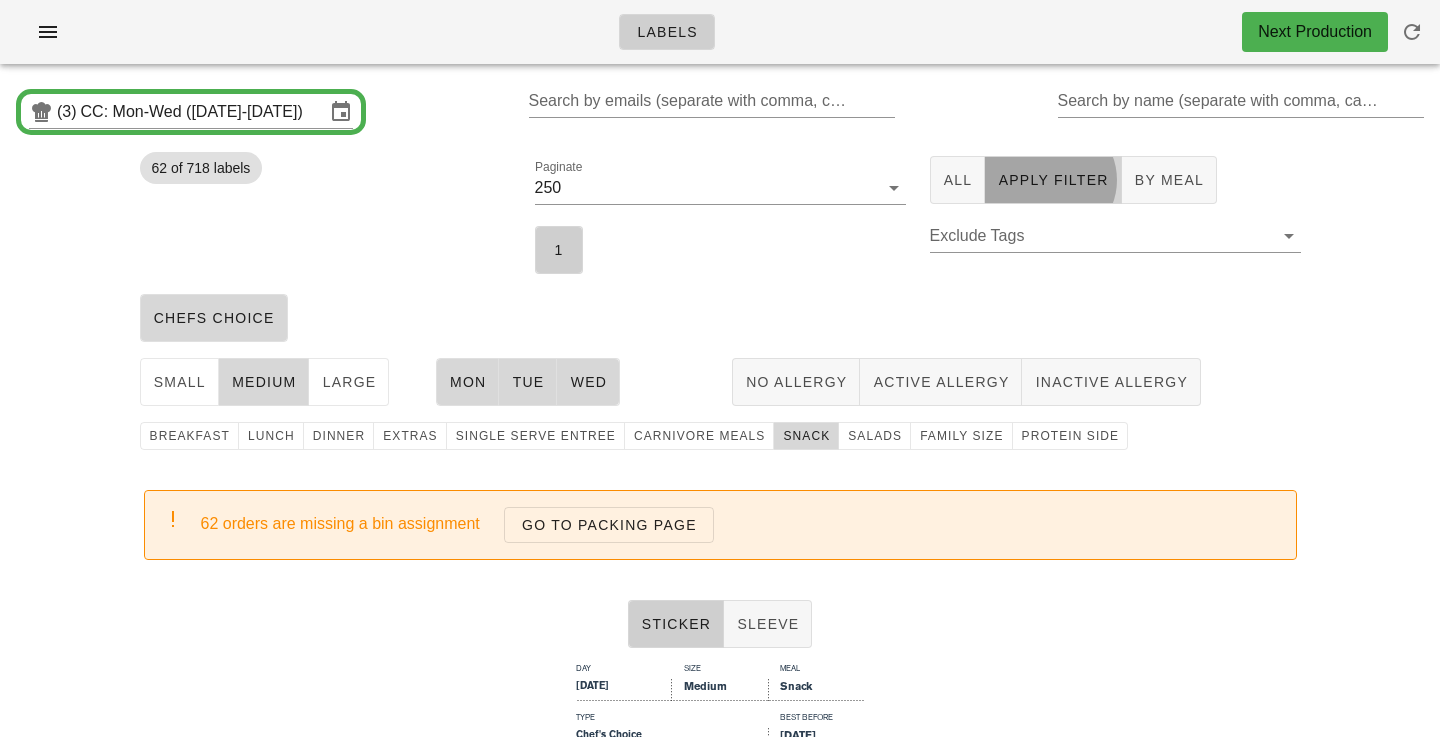 click on "Apply Filter" at bounding box center [1053, 180] 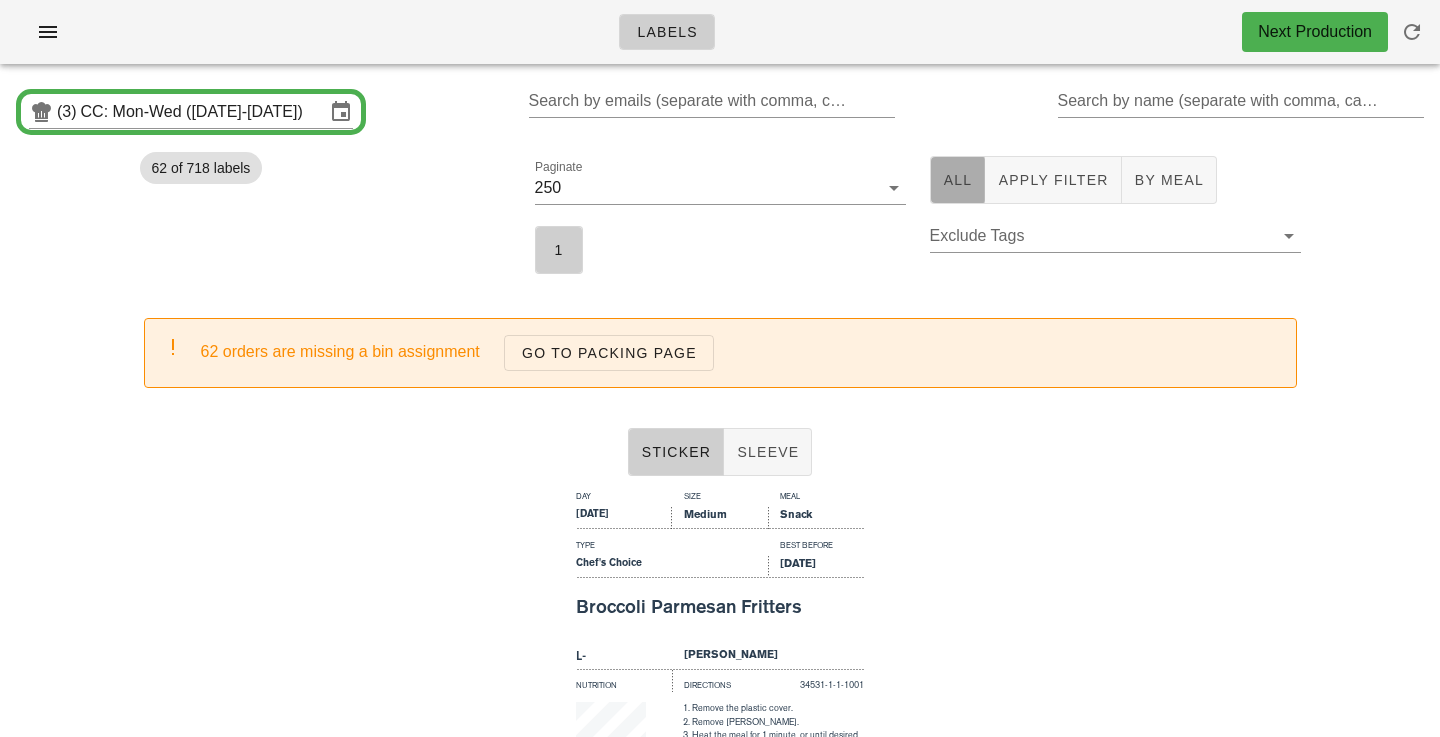 click on "All" at bounding box center (958, 180) 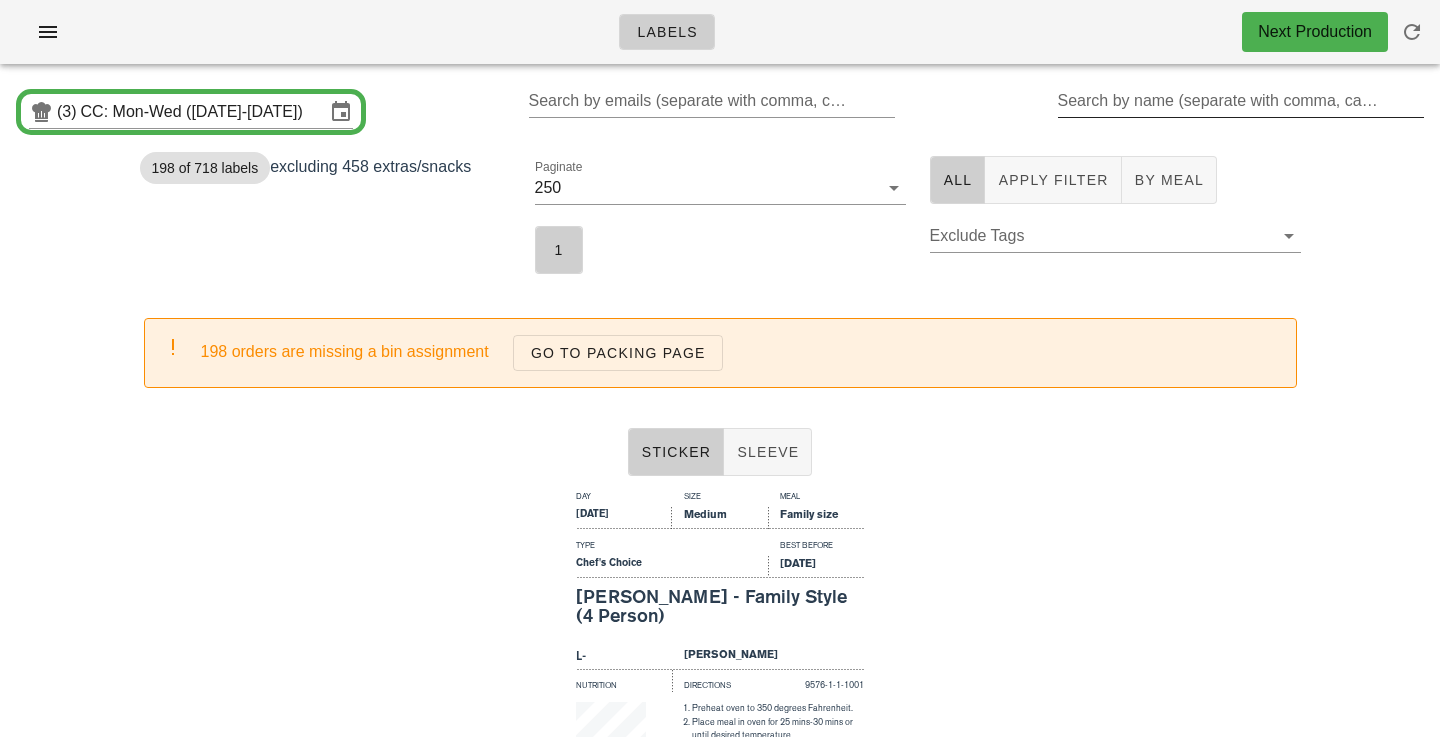 click on "Search by name  (separate with comma, can be partial)" at bounding box center [1239, 101] 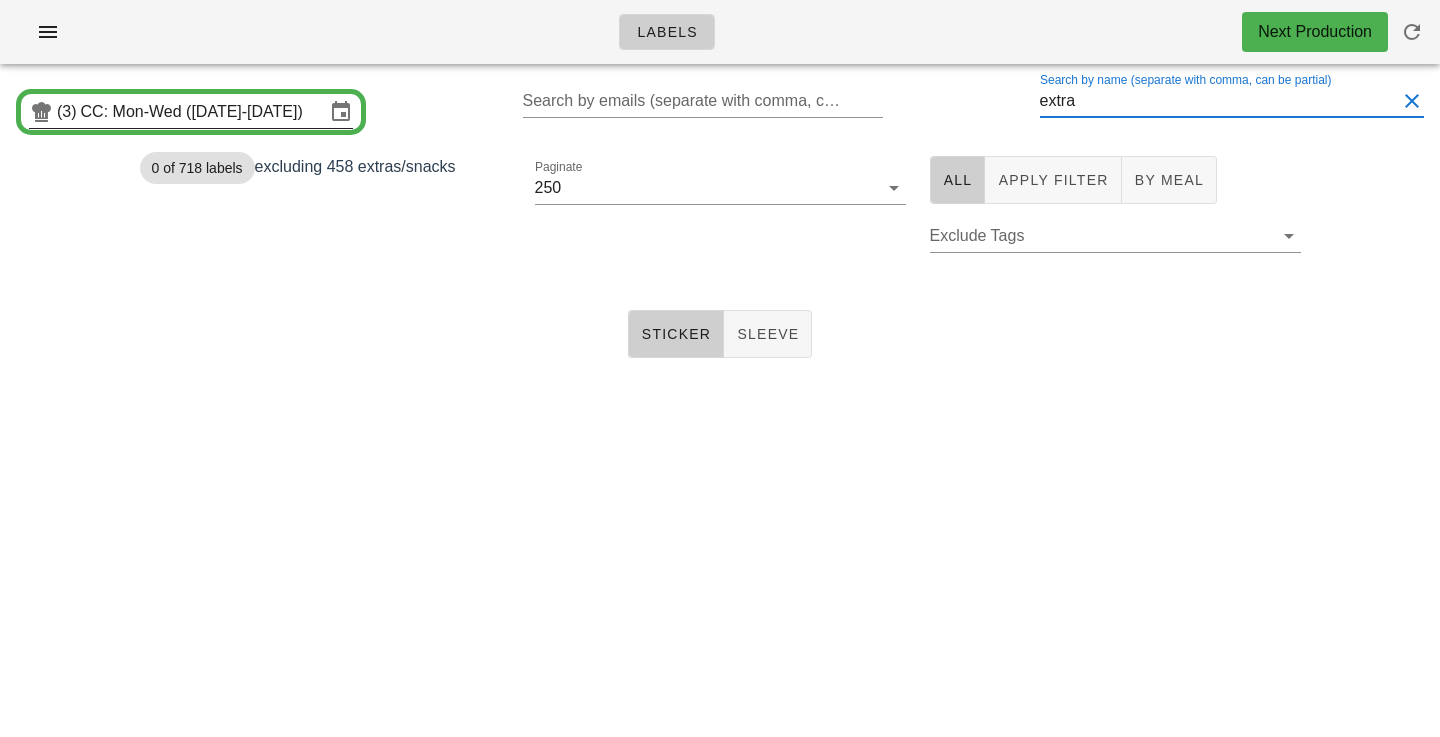 type on "extra" 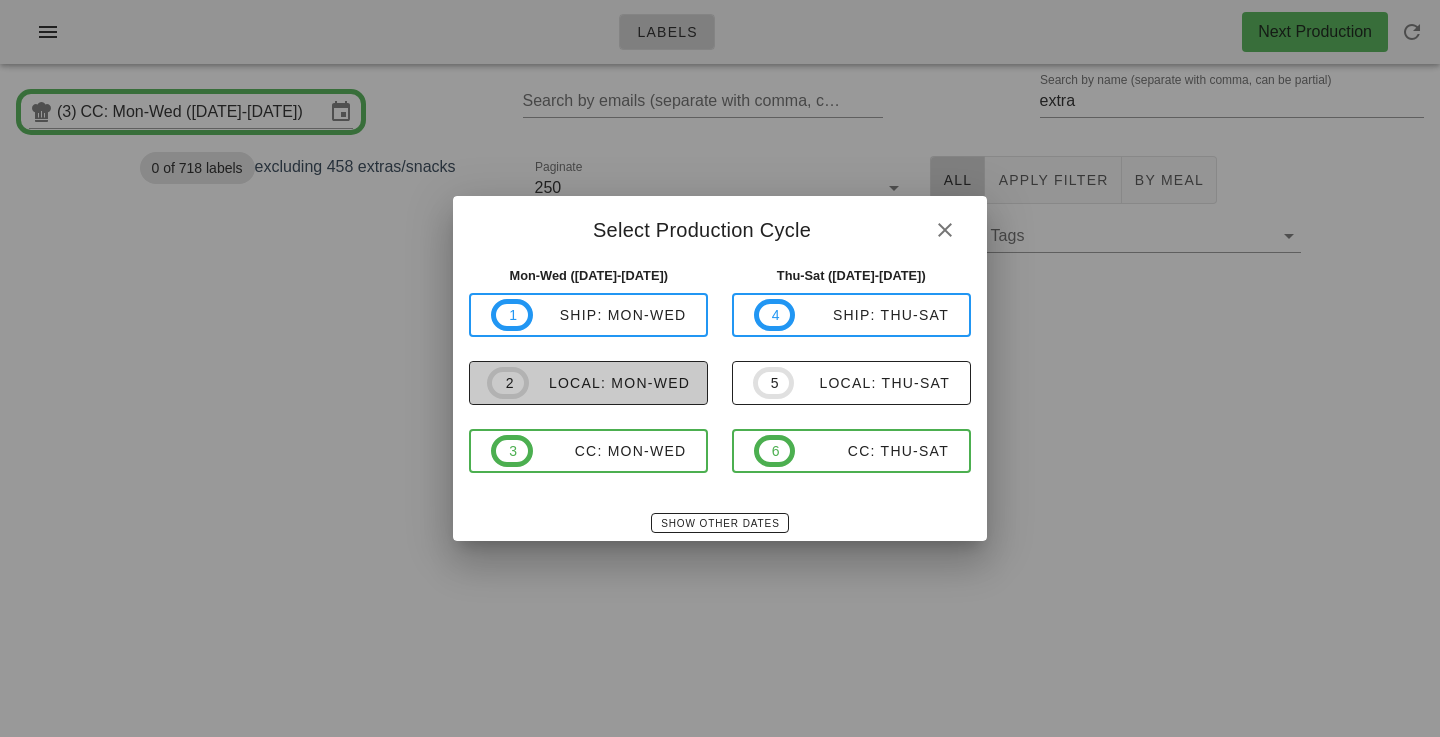 click on "local: Mon-Wed" at bounding box center (609, 383) 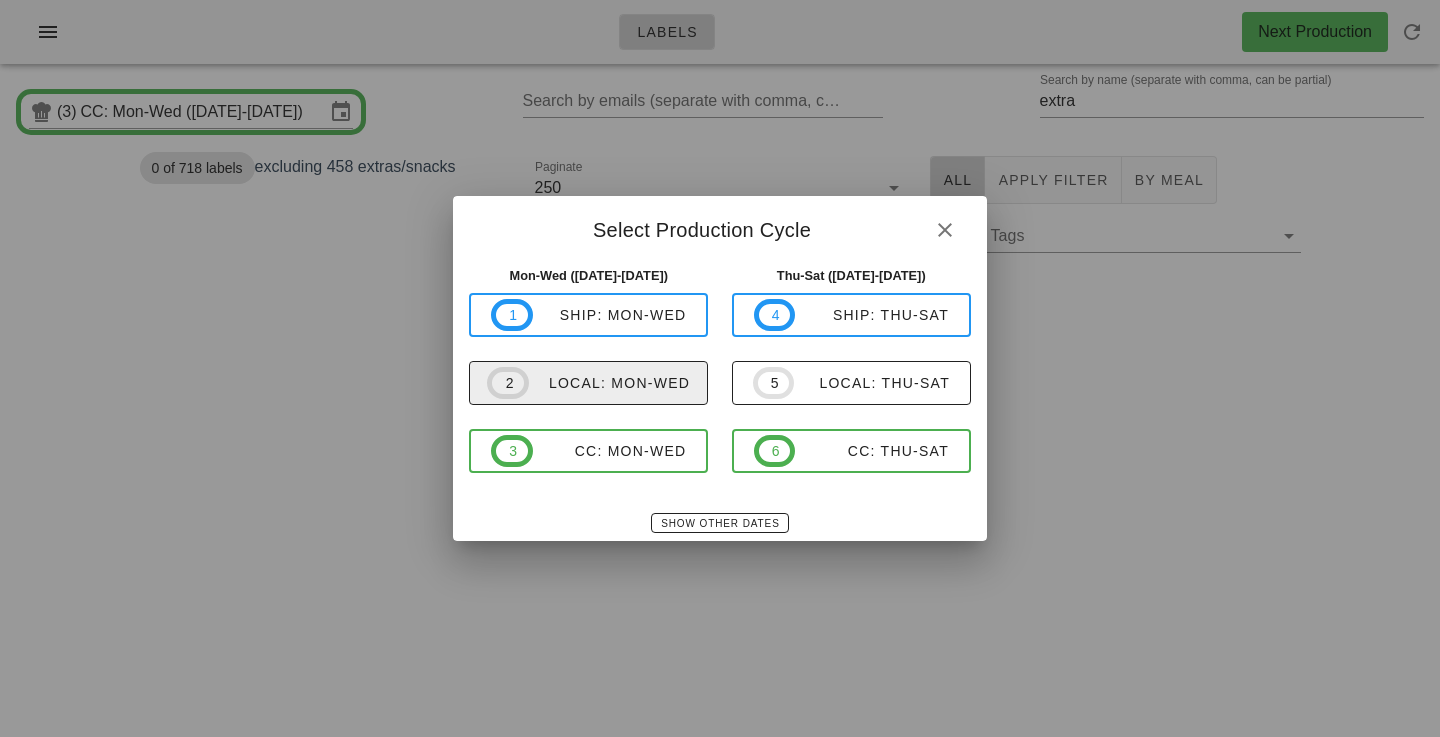 type on "local: Mon-Wed ([DATE]-[DATE])" 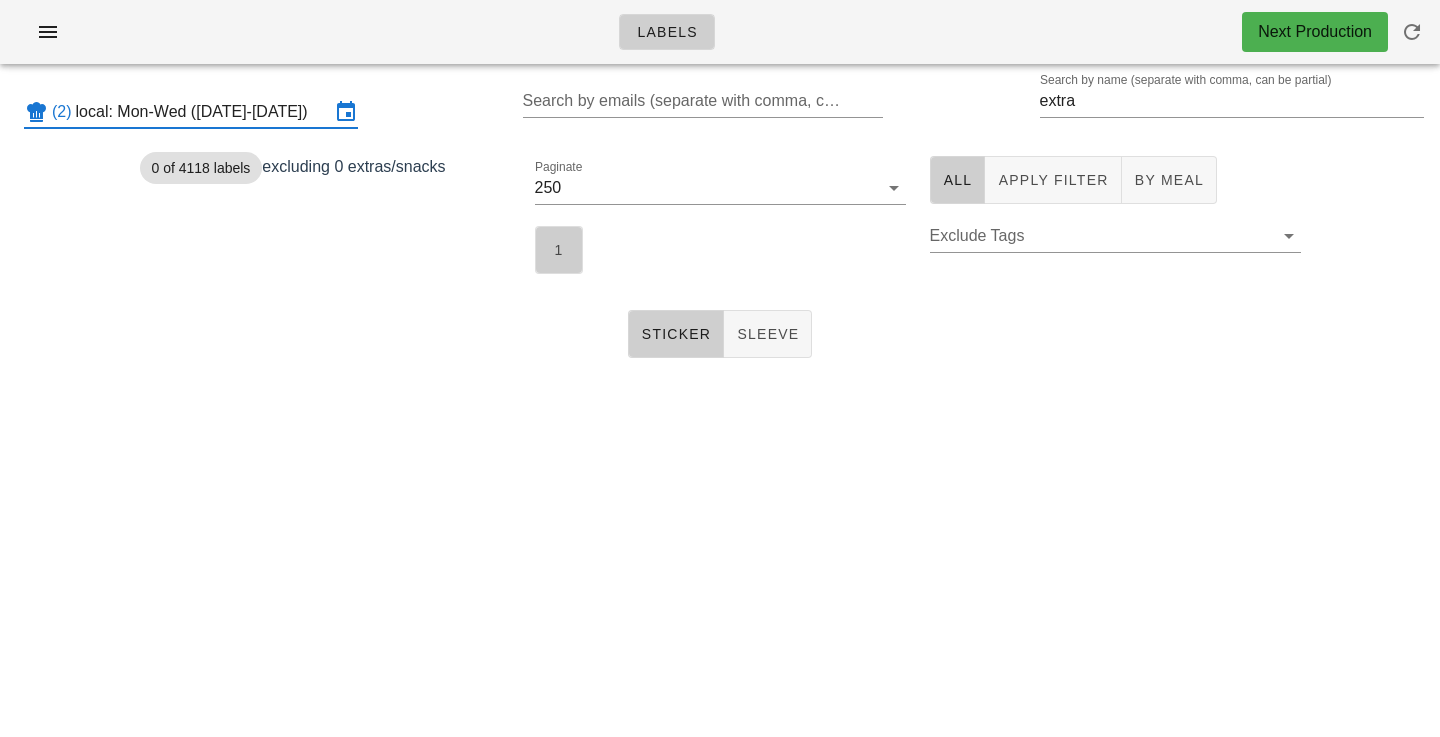 click on "1" at bounding box center [559, 250] 